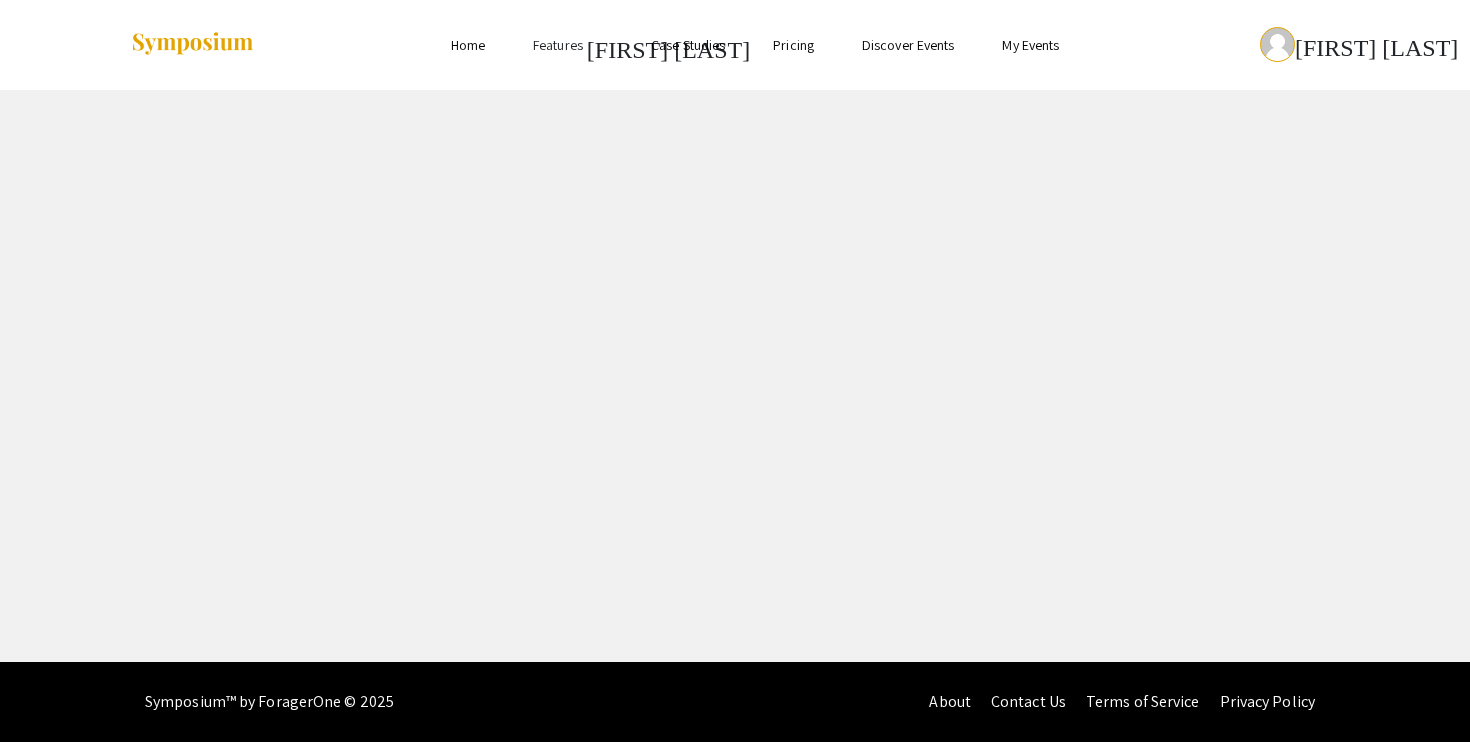 scroll, scrollTop: 0, scrollLeft: 0, axis: both 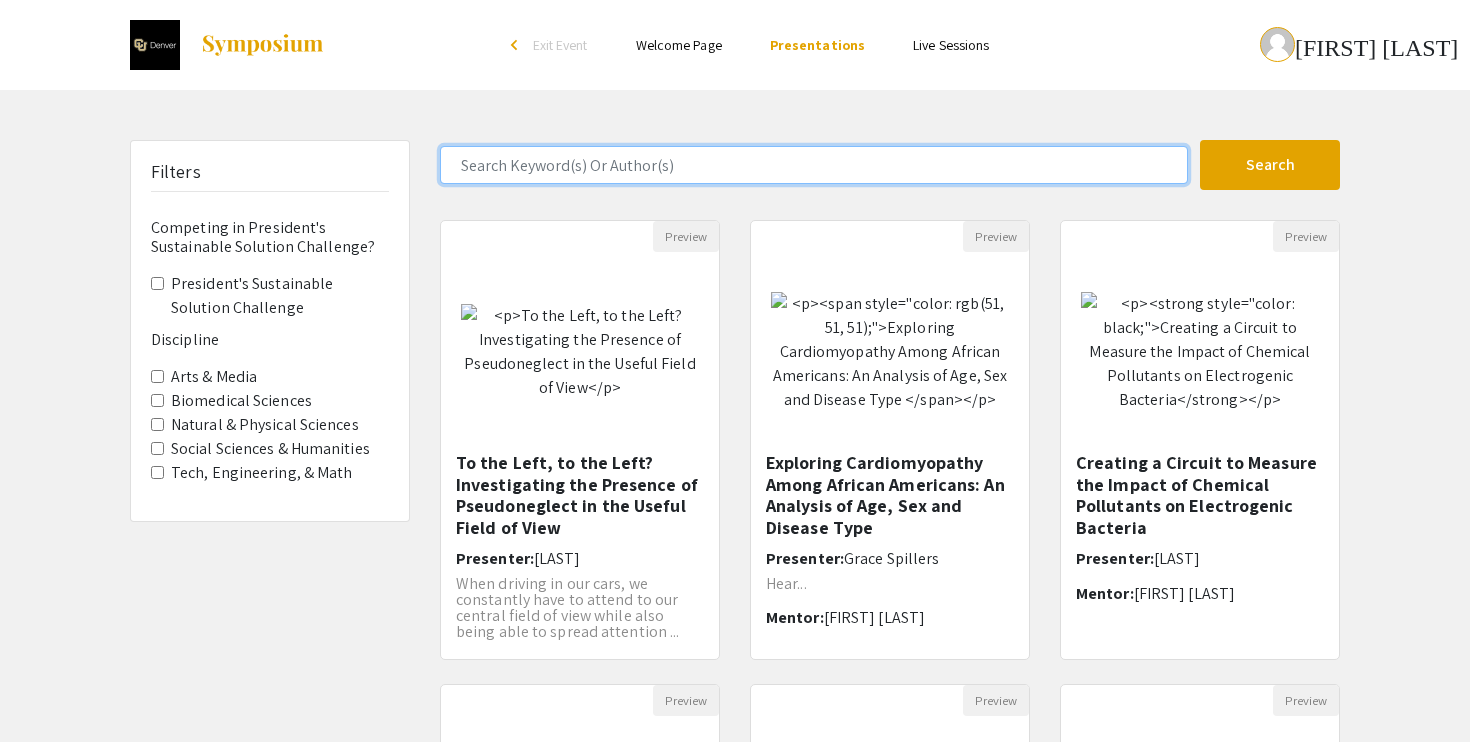 click at bounding box center (814, 165) 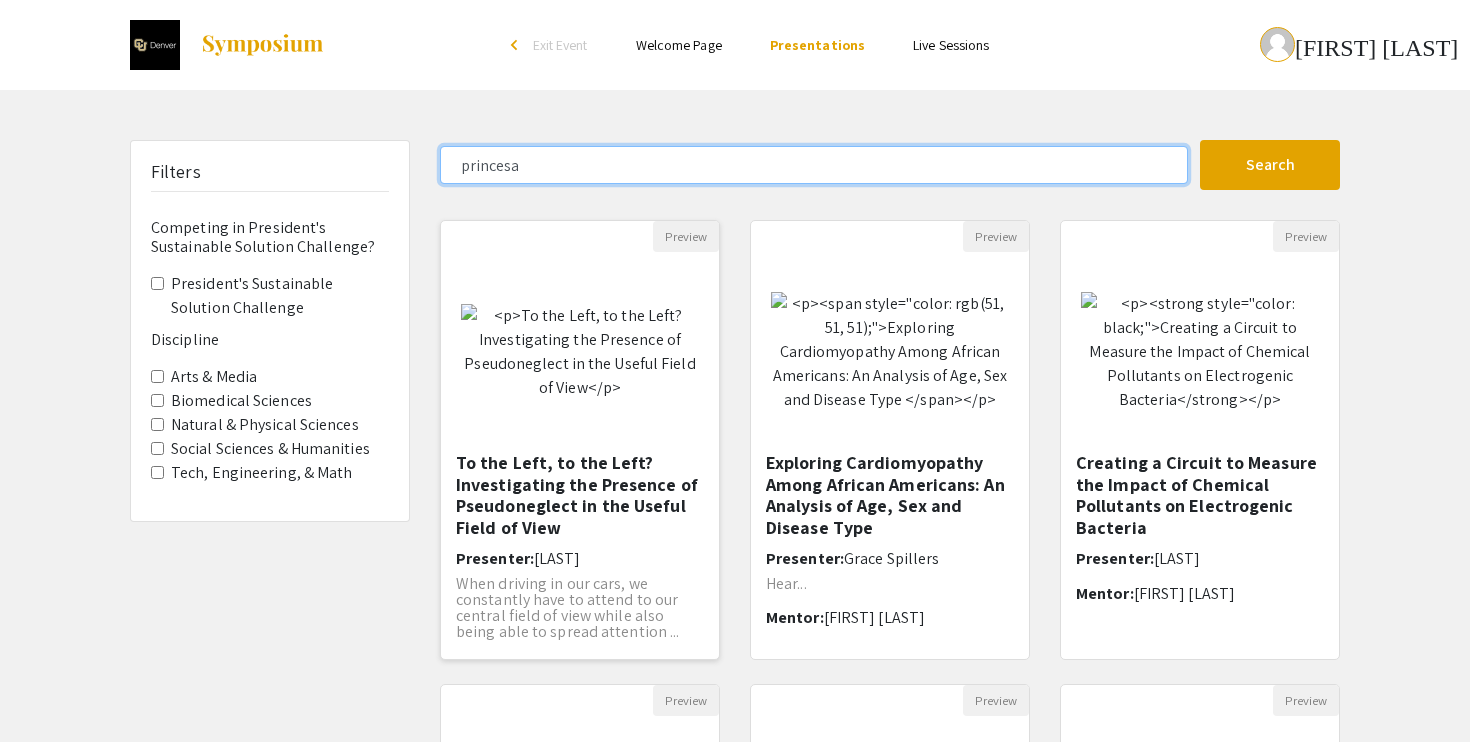 click on "Search" at bounding box center [1270, 165] 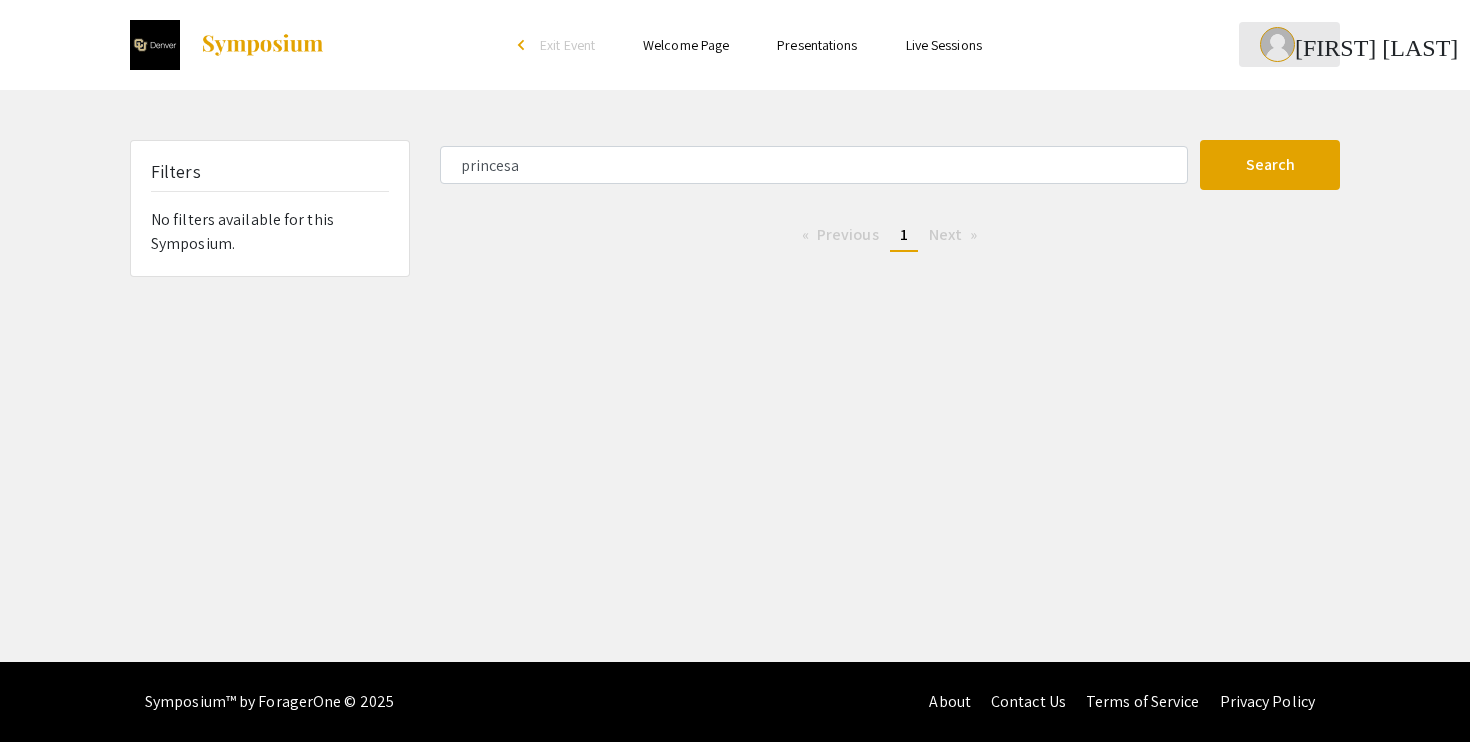 click at bounding box center (1277, 44) 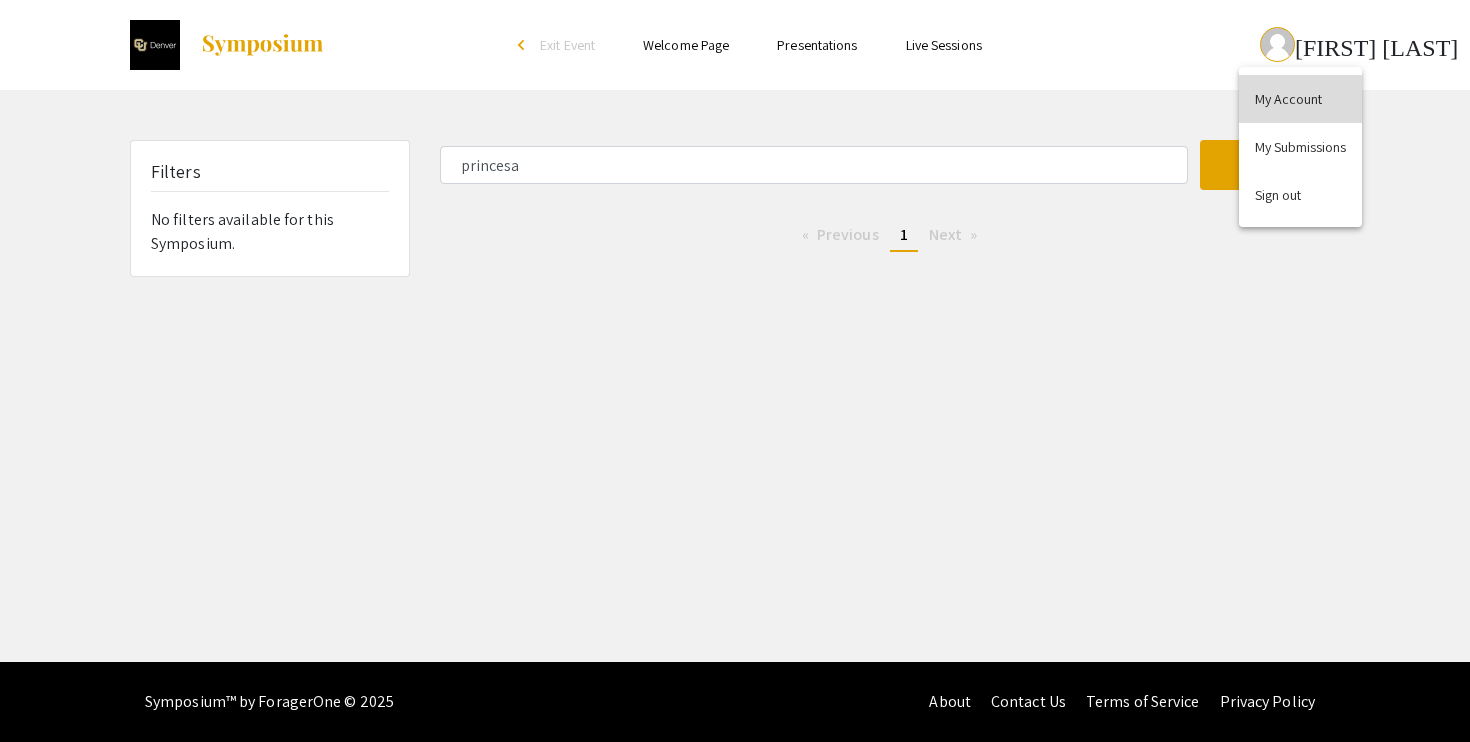 click on "My Account" at bounding box center [1300, 99] 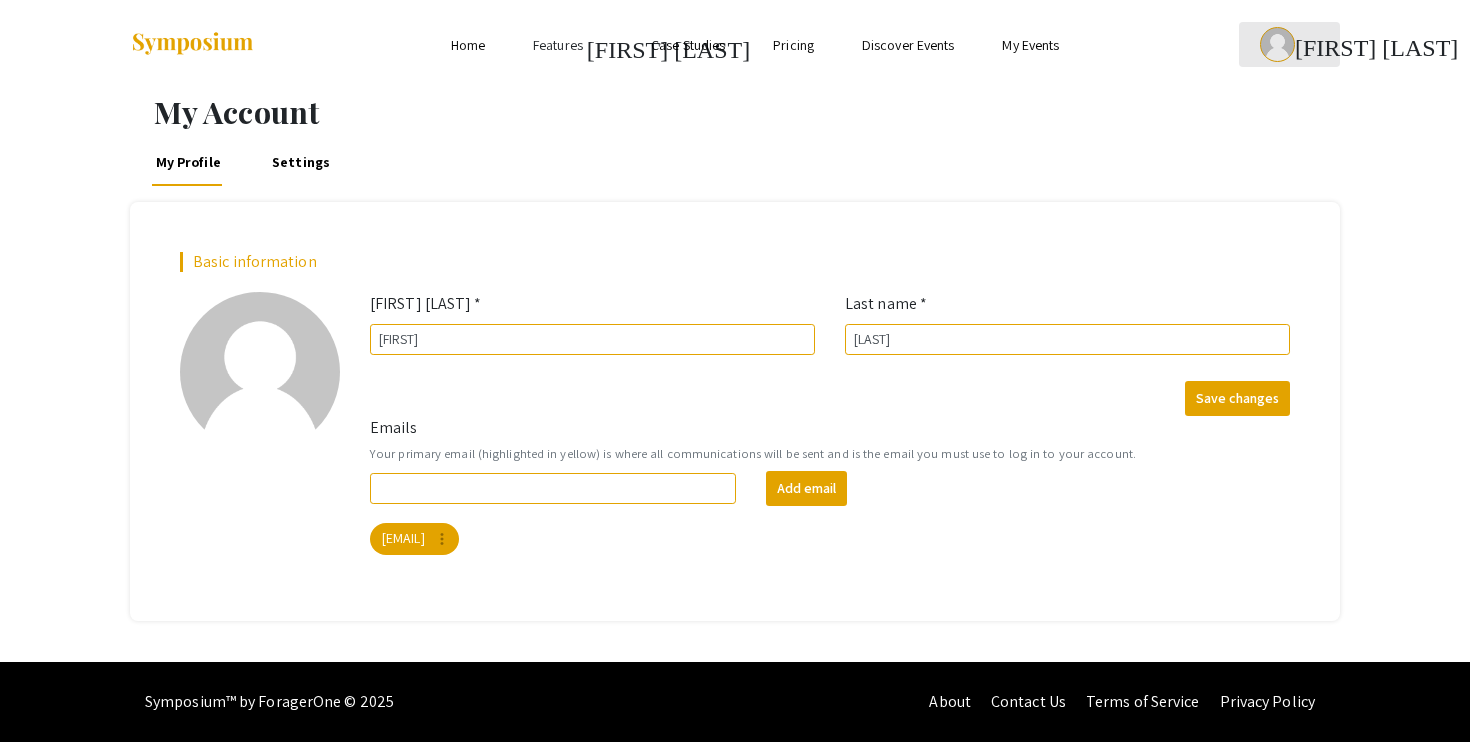 click at bounding box center [1277, 44] 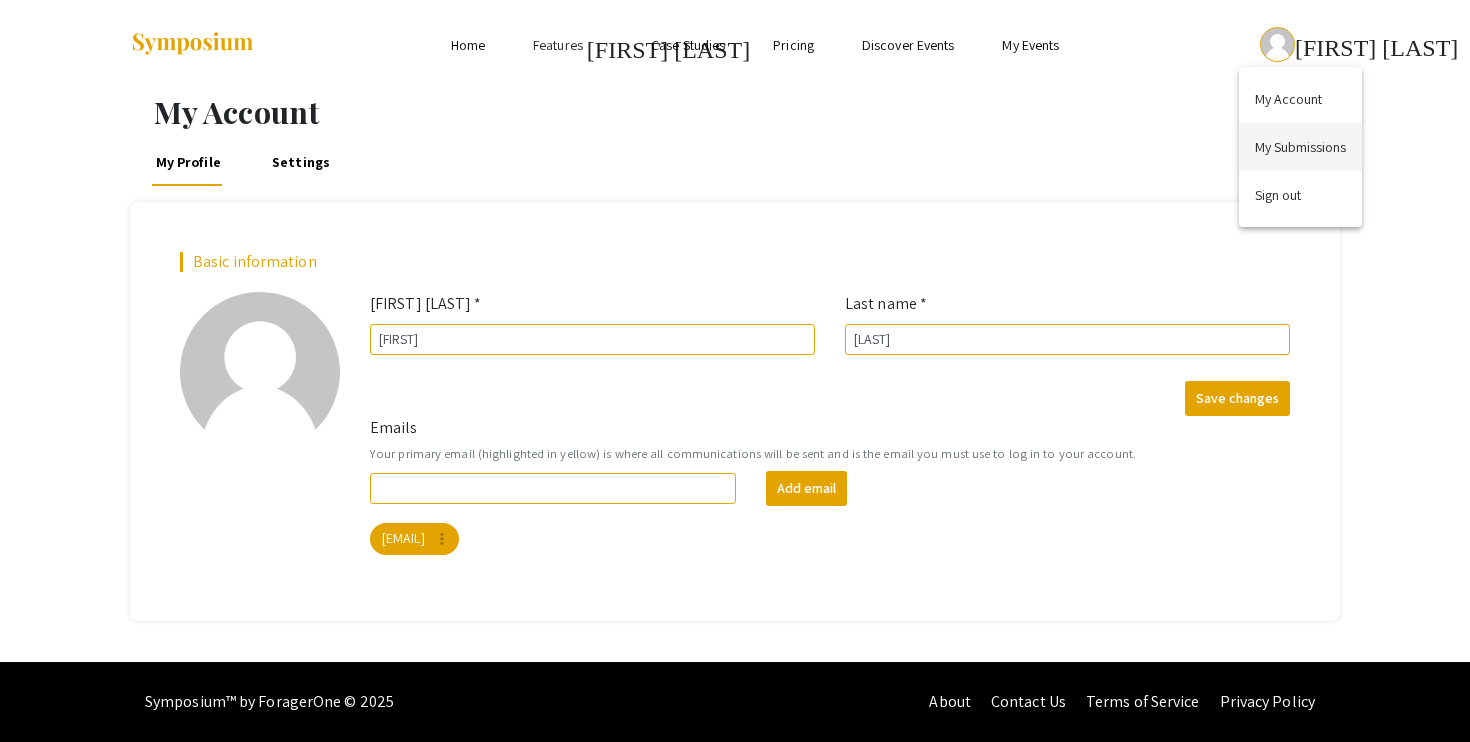 click on "My Submissions" at bounding box center [1300, 147] 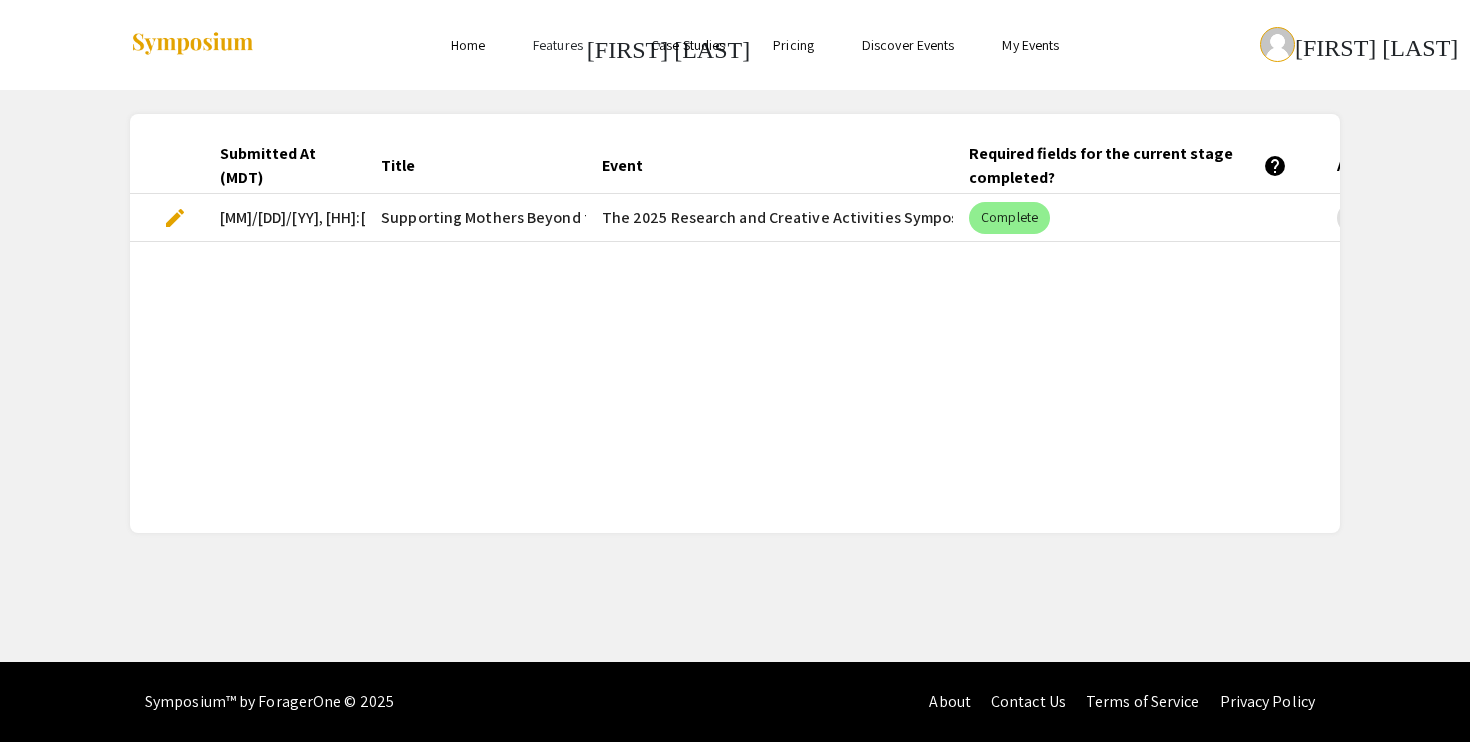 click on "The 2025 Research and Creative Activities Symposium (RaCAS)" at bounding box center (770, 218) 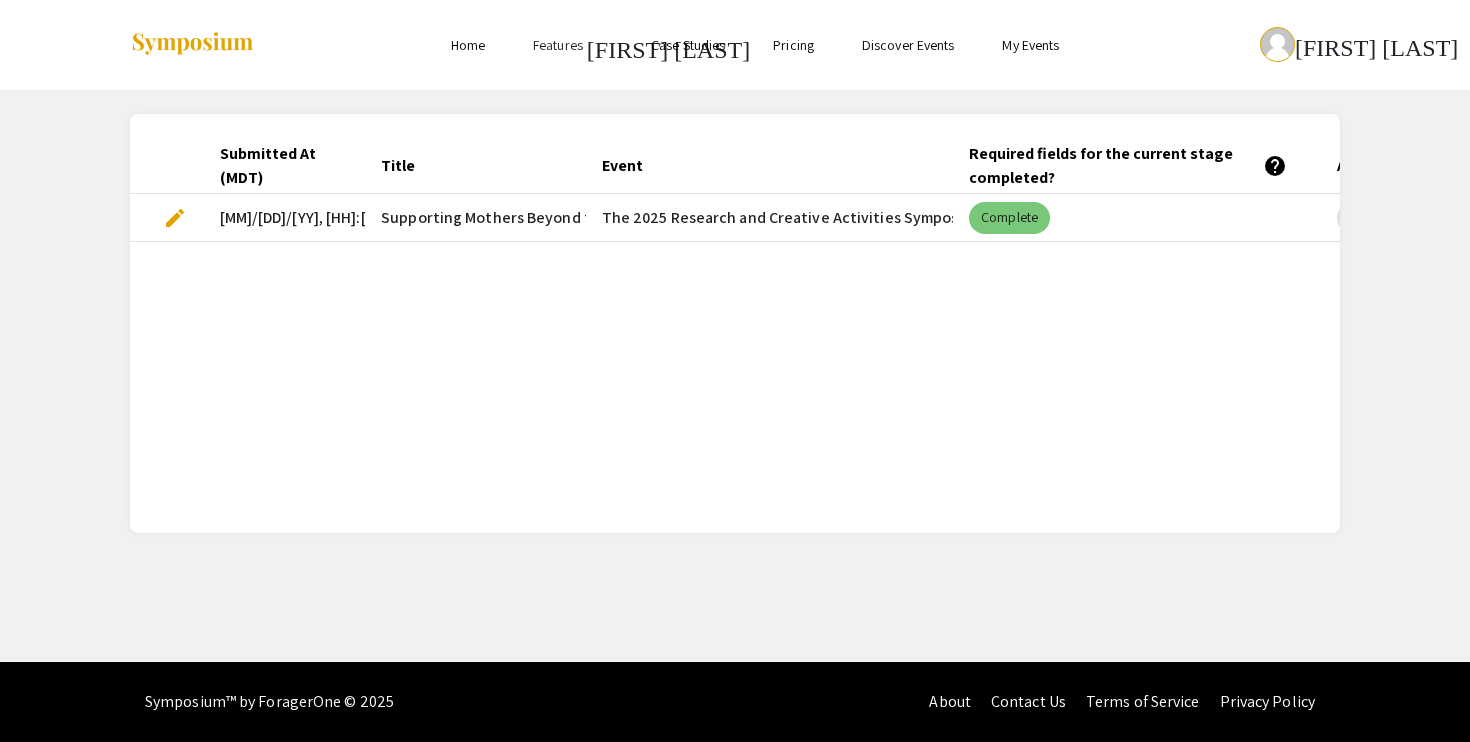 click on "Complete" at bounding box center [1009, 218] 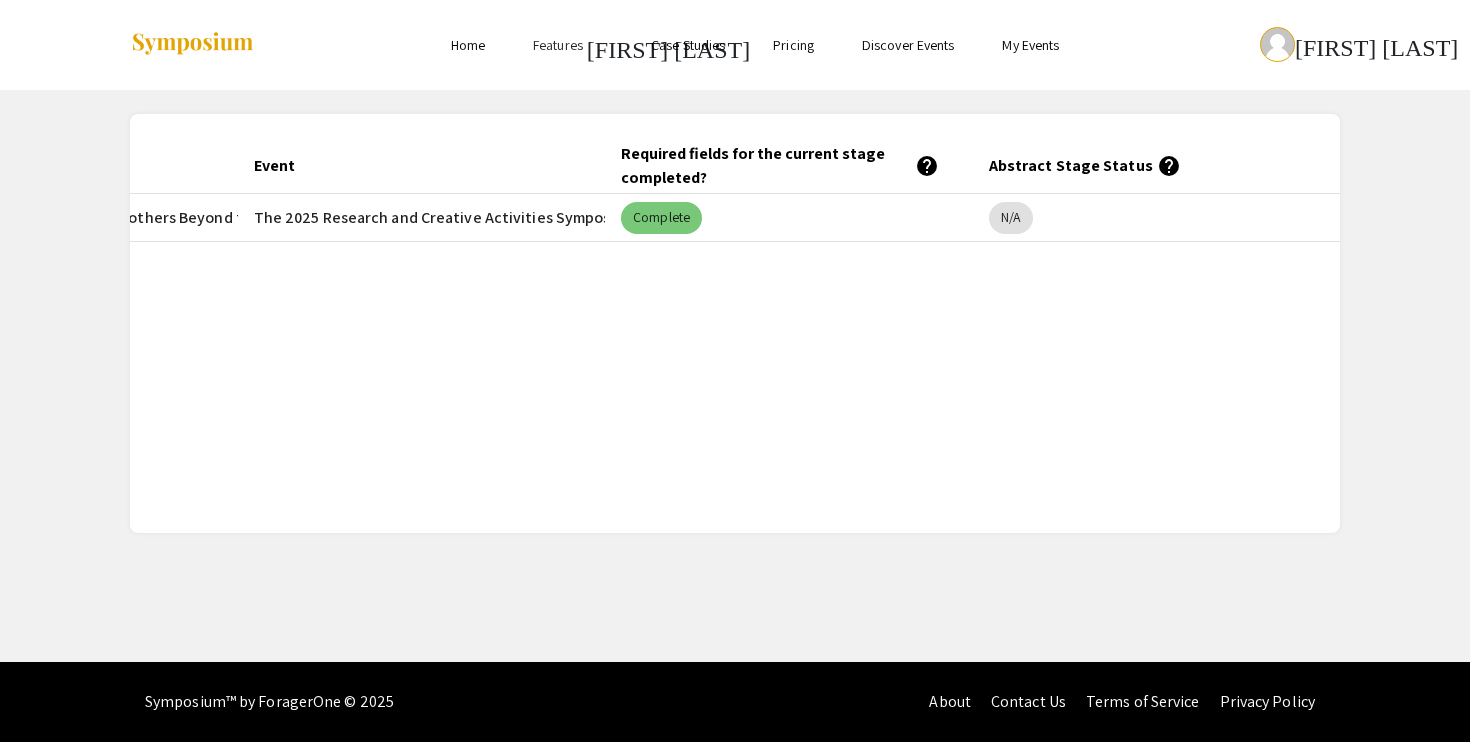 scroll, scrollTop: 0, scrollLeft: 0, axis: both 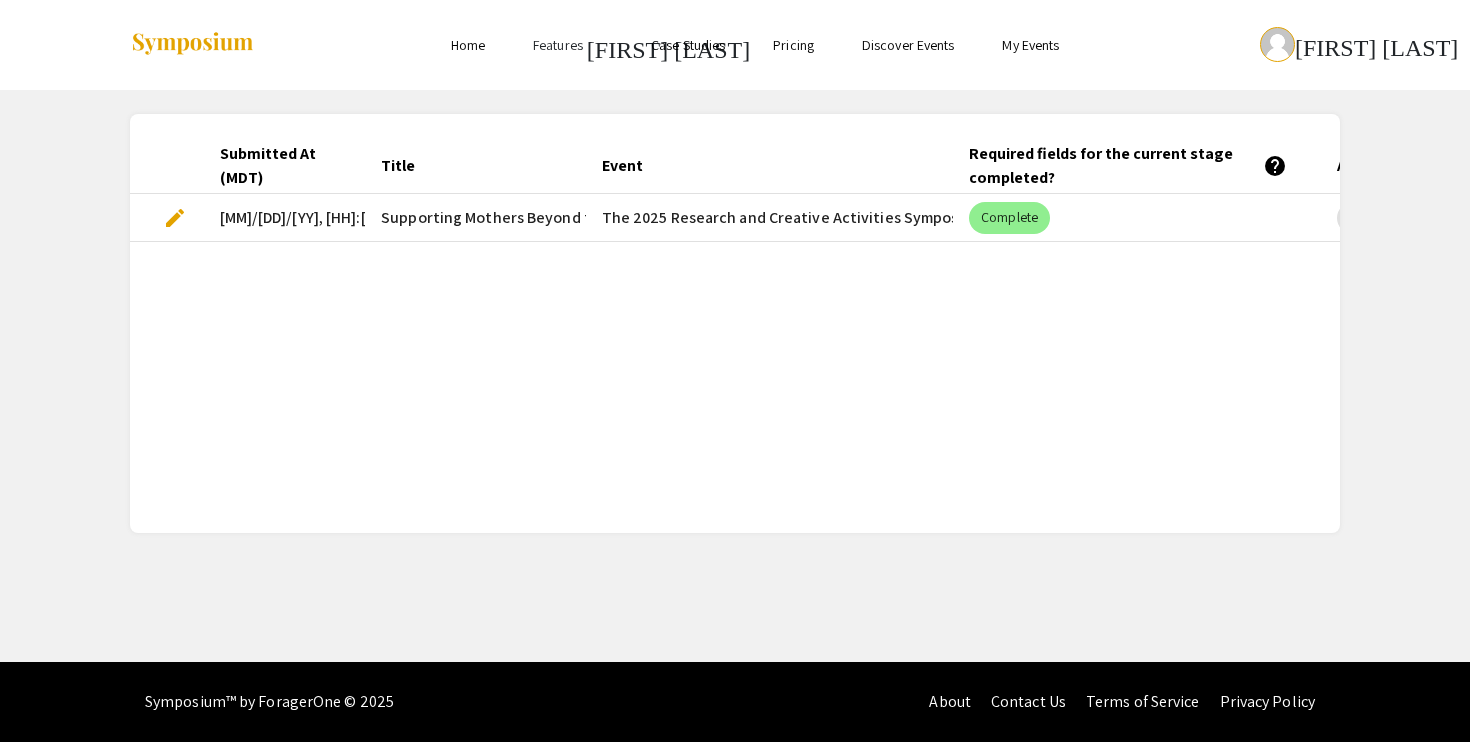 click on "edit" at bounding box center (175, 218) 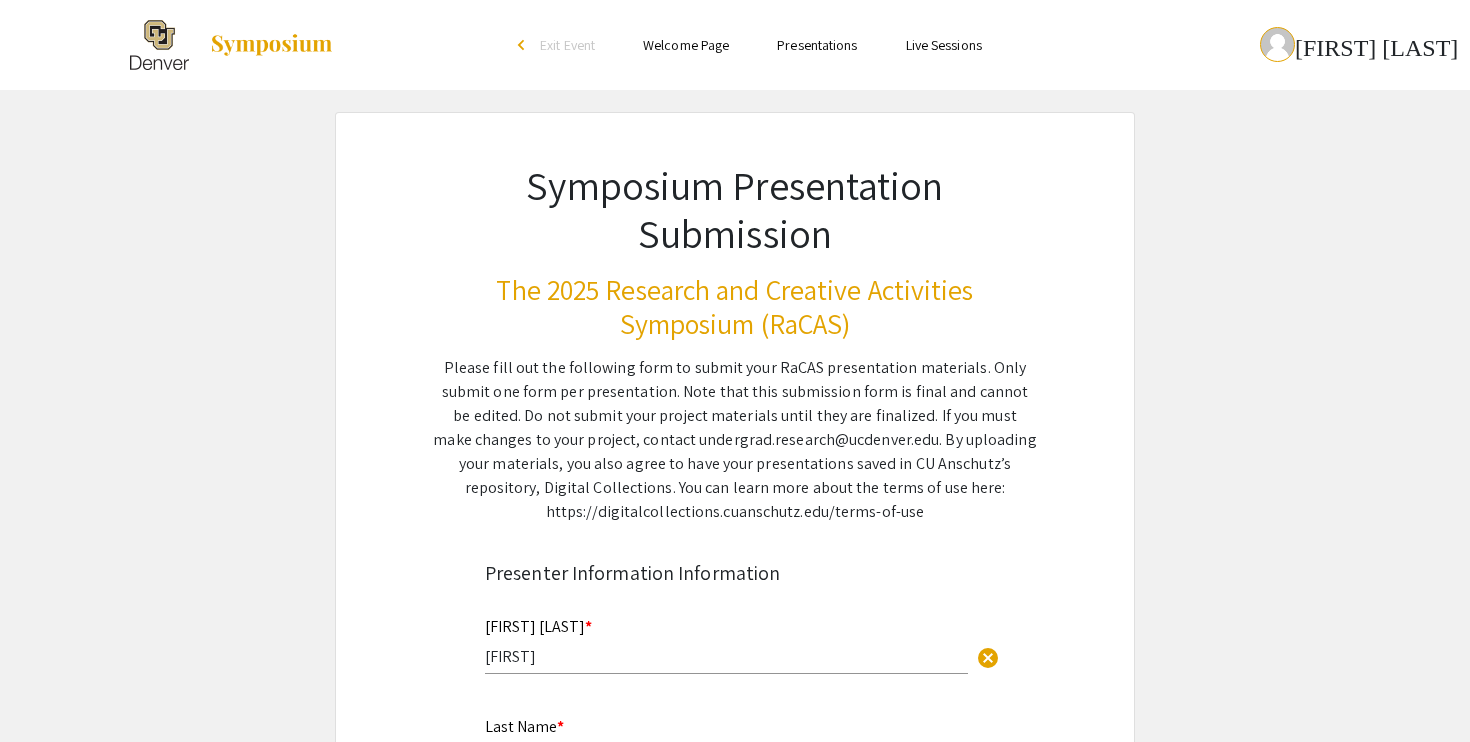 scroll, scrollTop: 6, scrollLeft: 0, axis: vertical 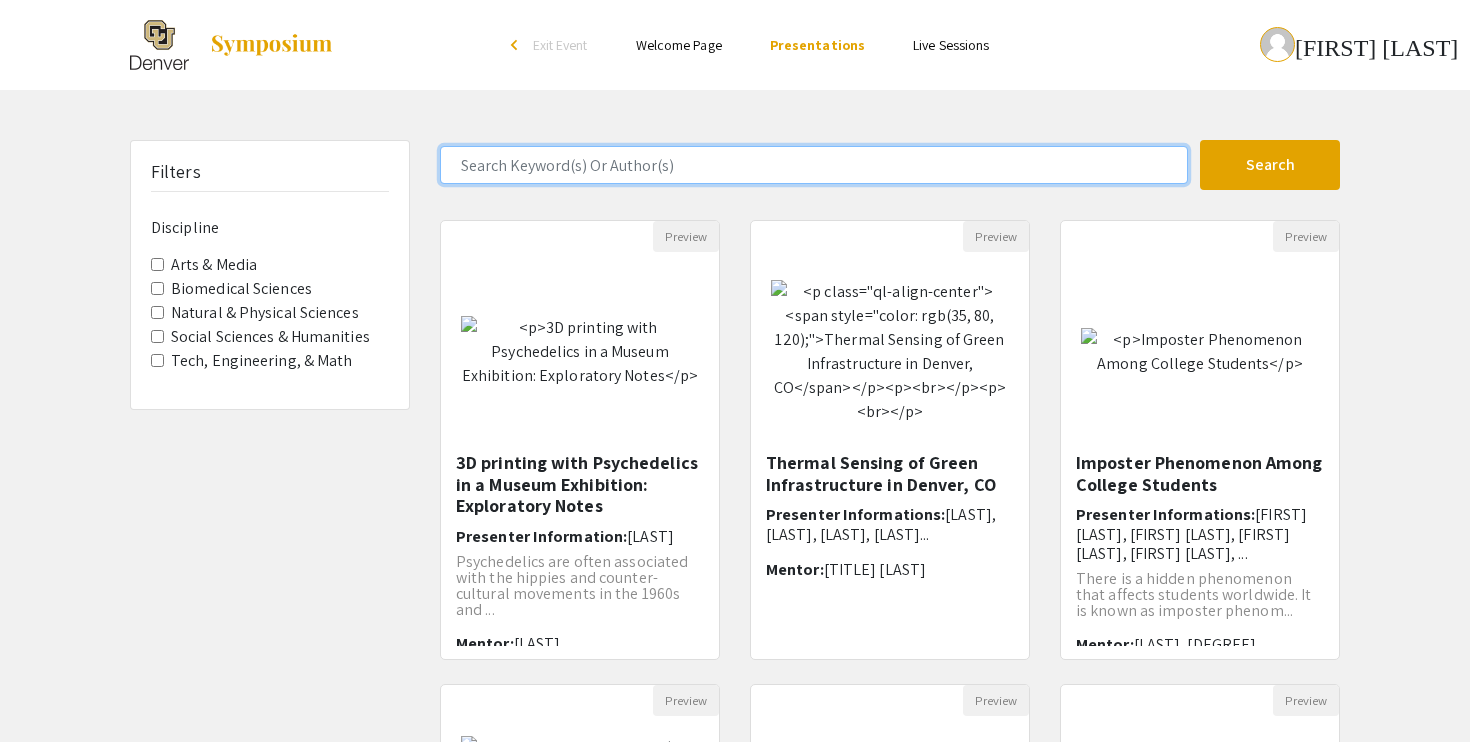 click at bounding box center (814, 165) 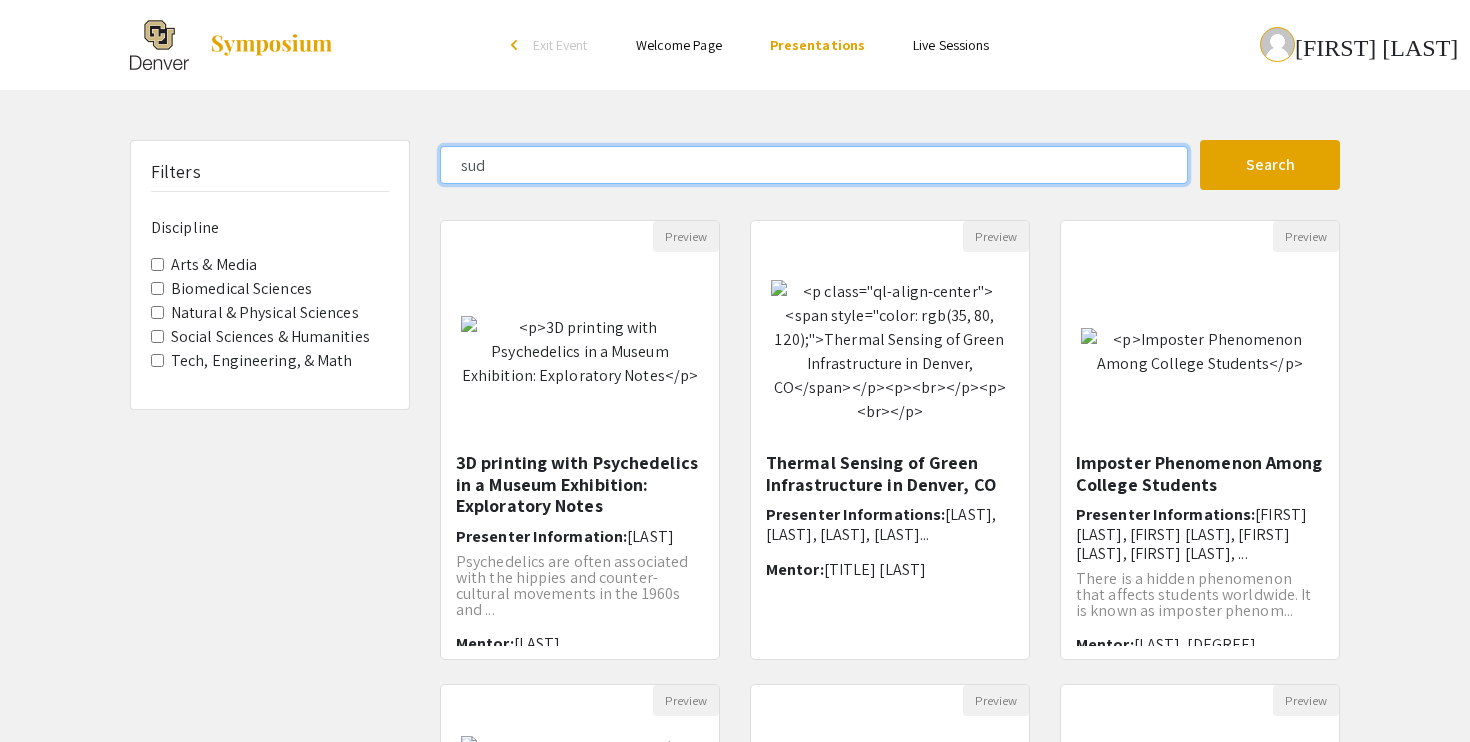 type on "sud" 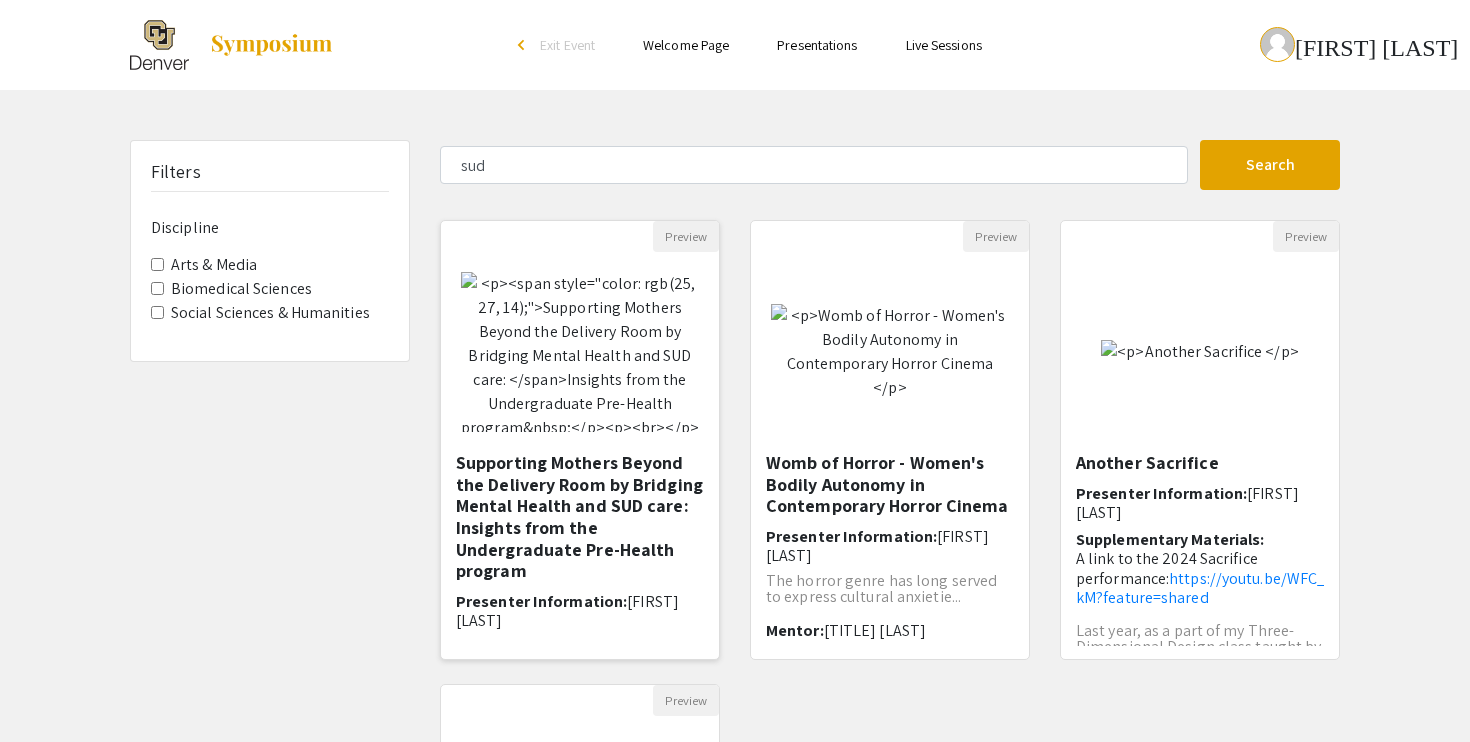click at bounding box center [580, 352] 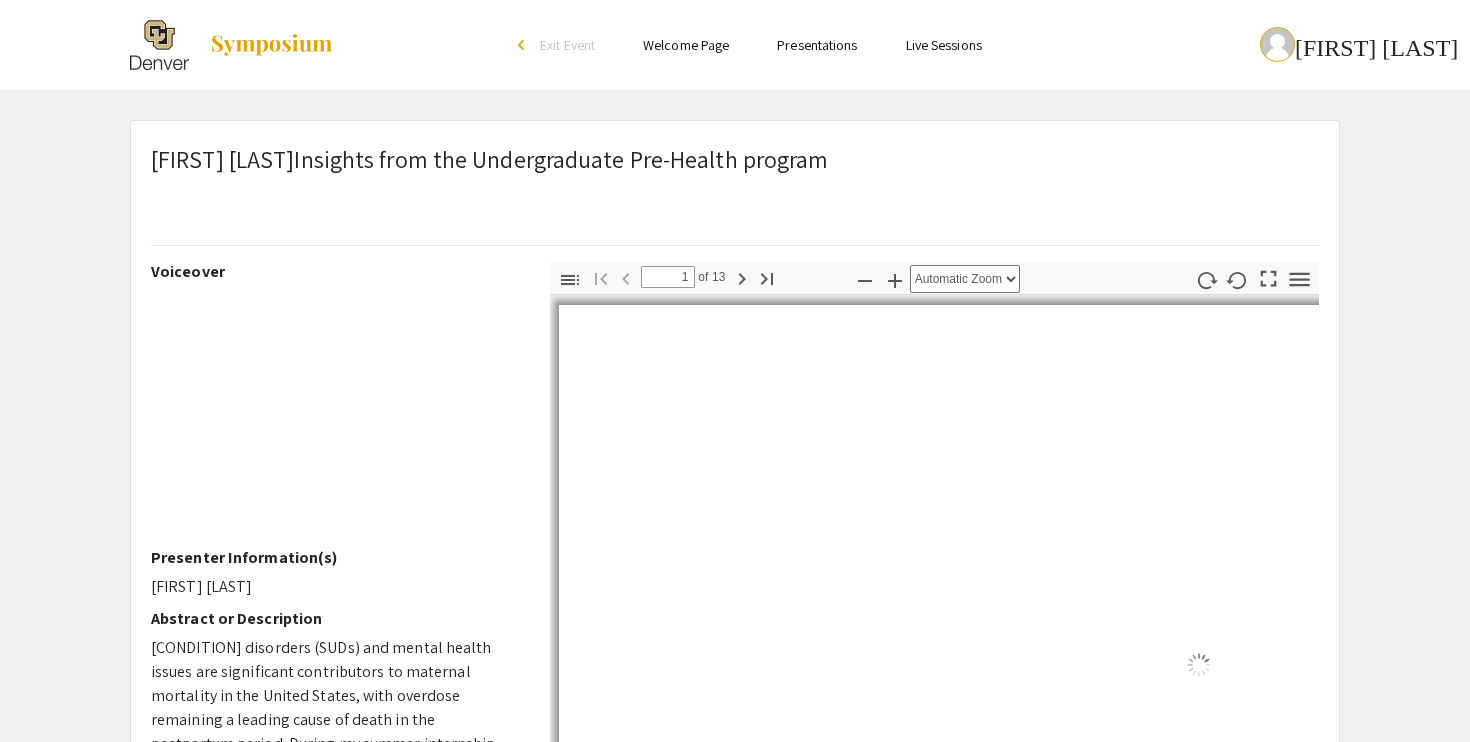 scroll, scrollTop: 4, scrollLeft: 0, axis: vertical 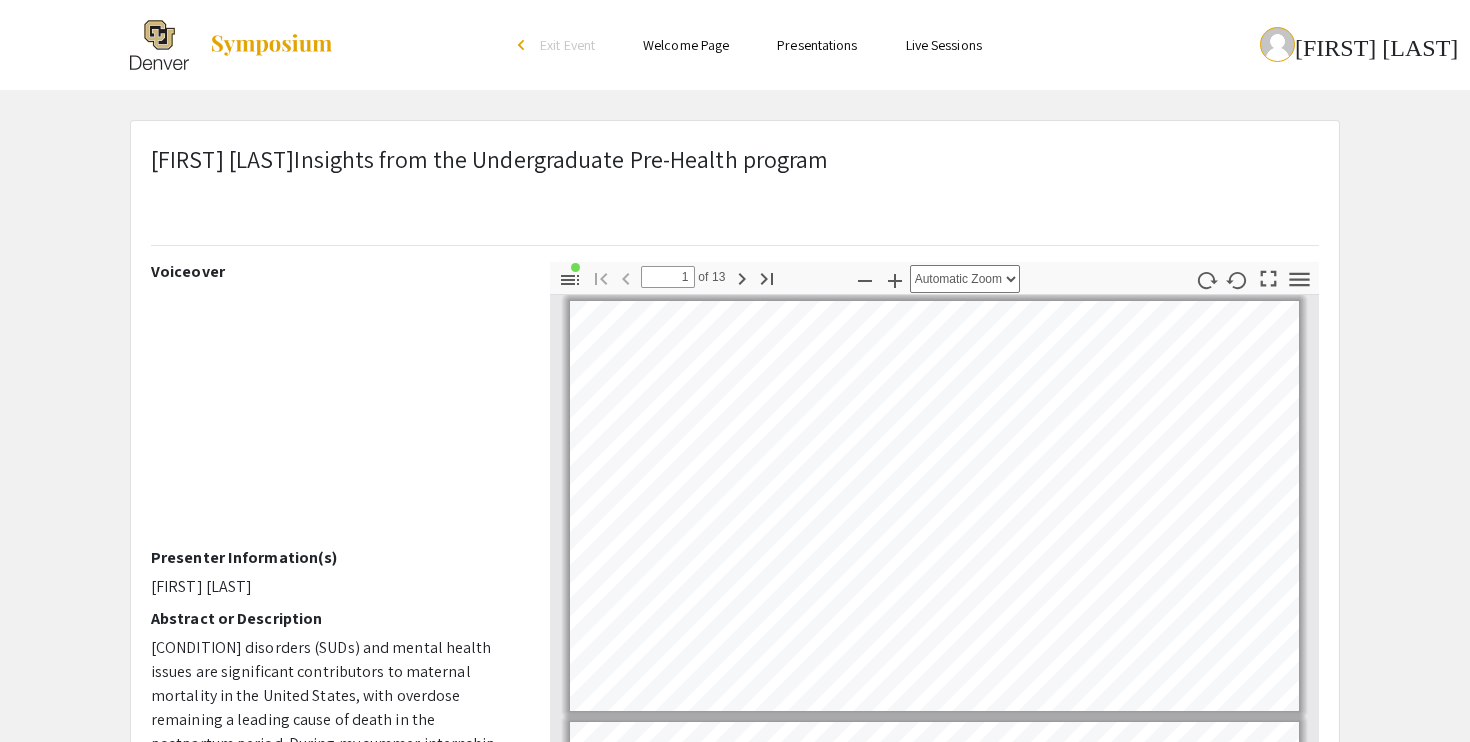 drag, startPoint x: 157, startPoint y: 49, endPoint x: 1021, endPoint y: 153, distance: 870.23676 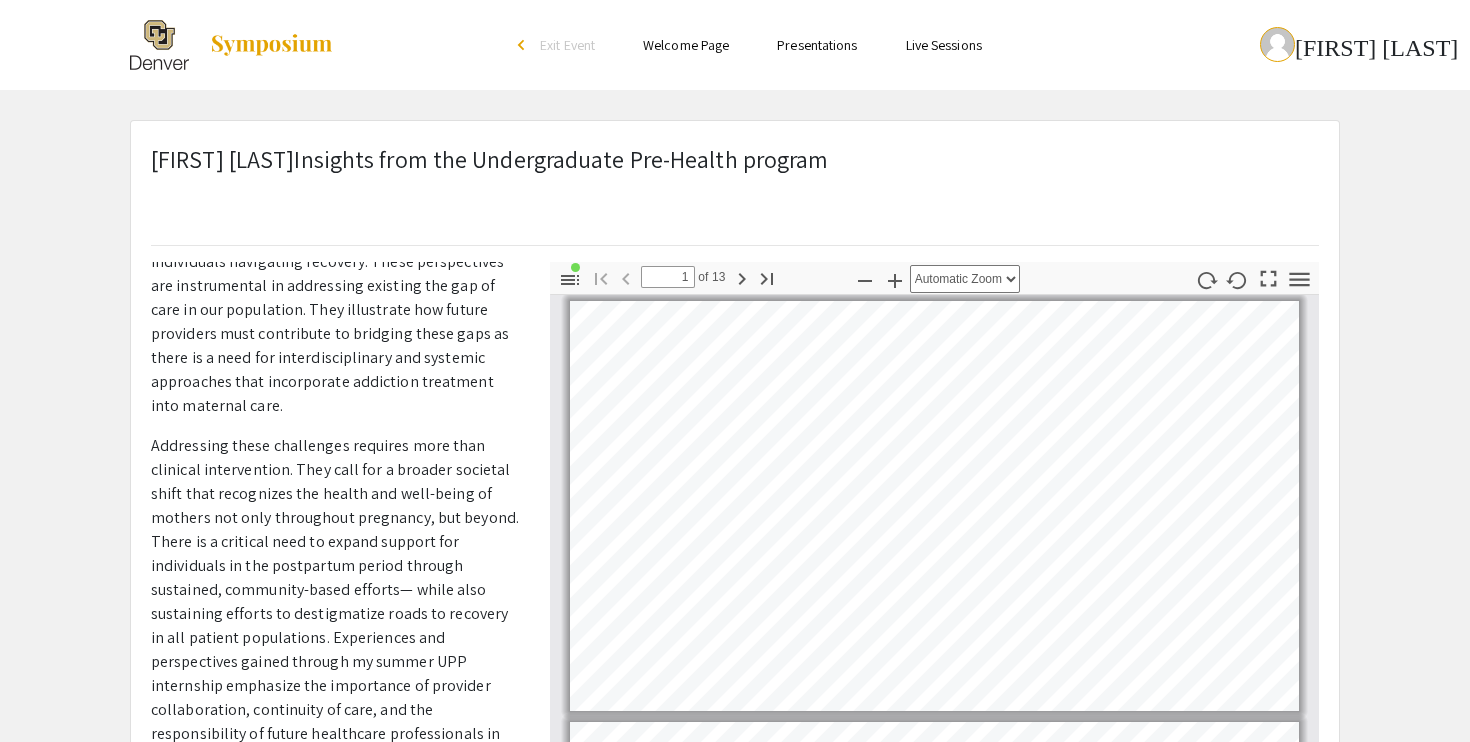 scroll, scrollTop: 673, scrollLeft: 0, axis: vertical 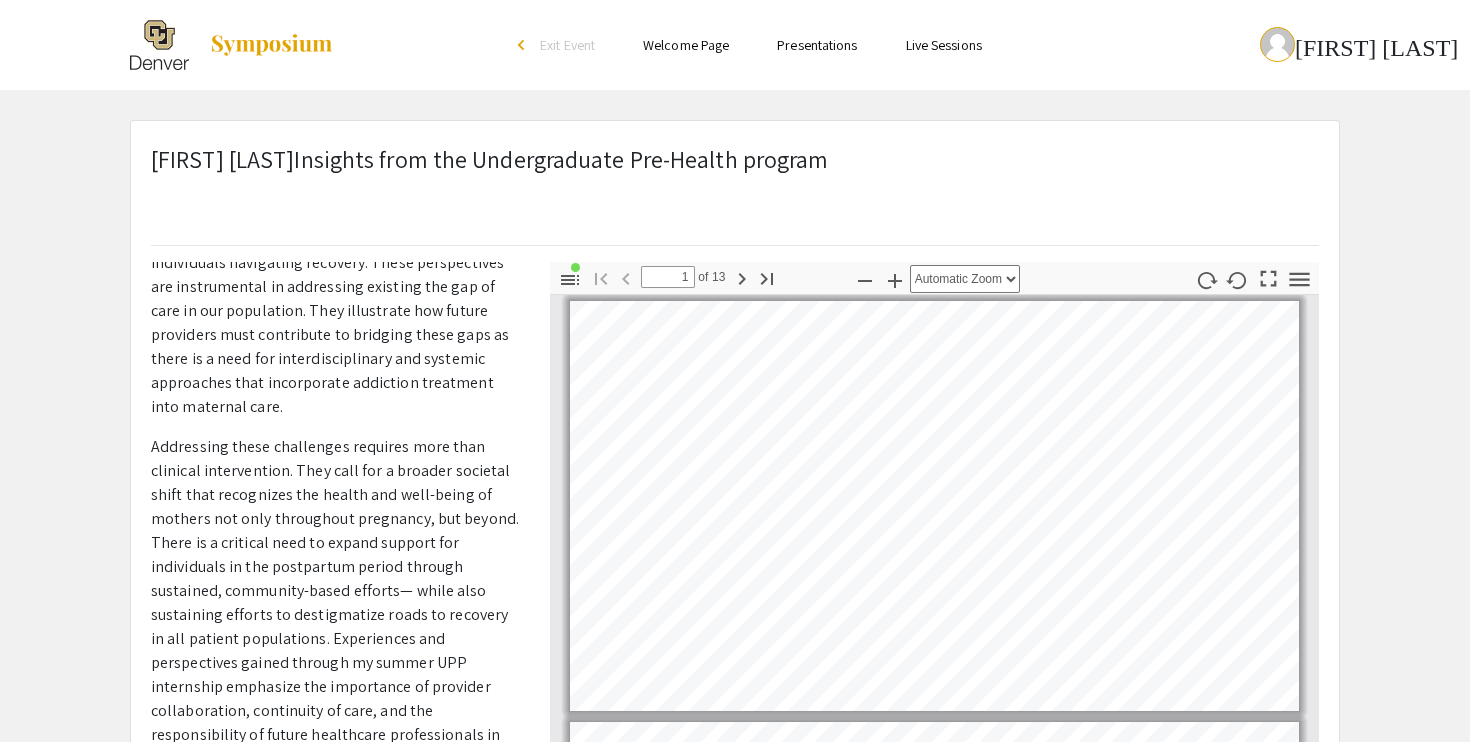 click at bounding box center [159, 45] 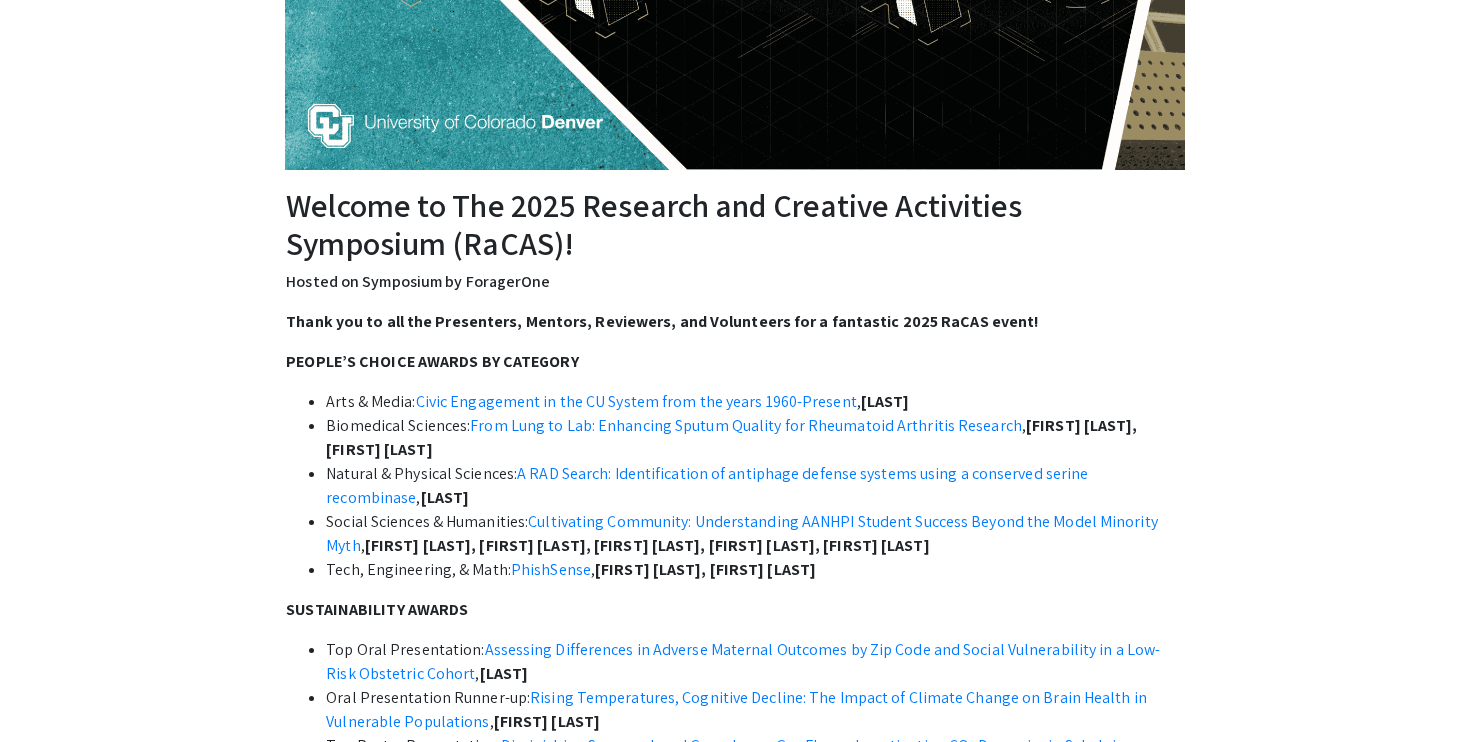 scroll, scrollTop: 380, scrollLeft: 0, axis: vertical 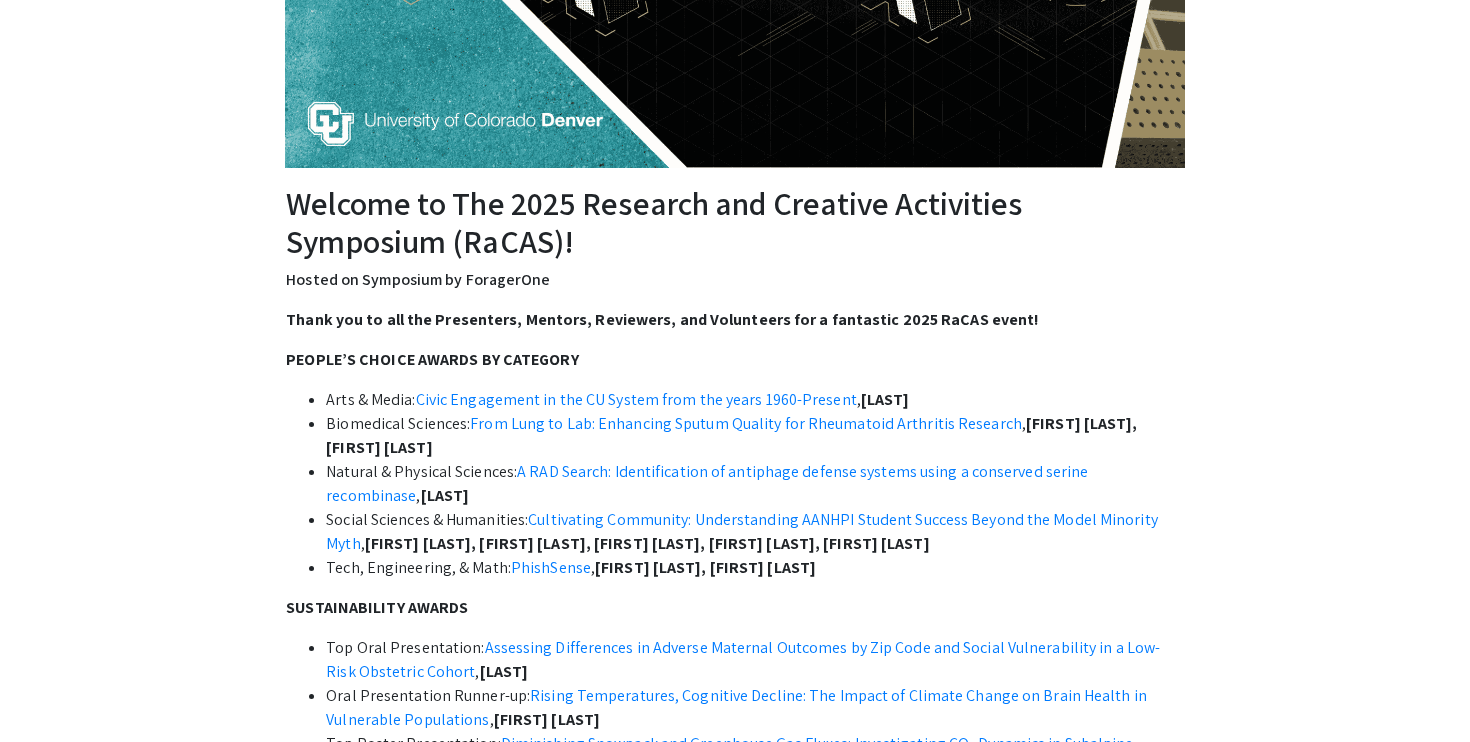 drag, startPoint x: 514, startPoint y: 204, endPoint x: 444, endPoint y: 255, distance: 86.608315 